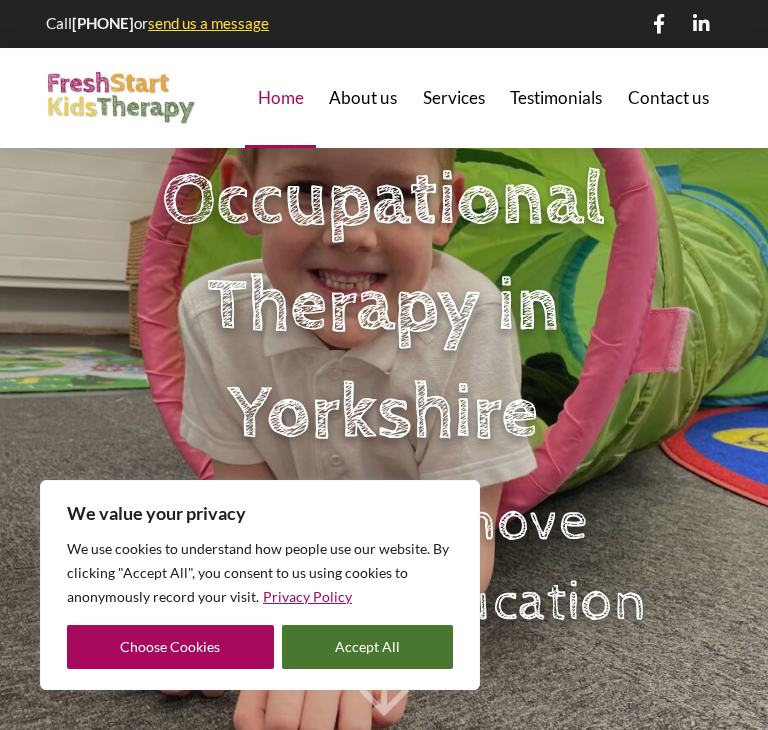 scroll, scrollTop: 0, scrollLeft: 0, axis: both 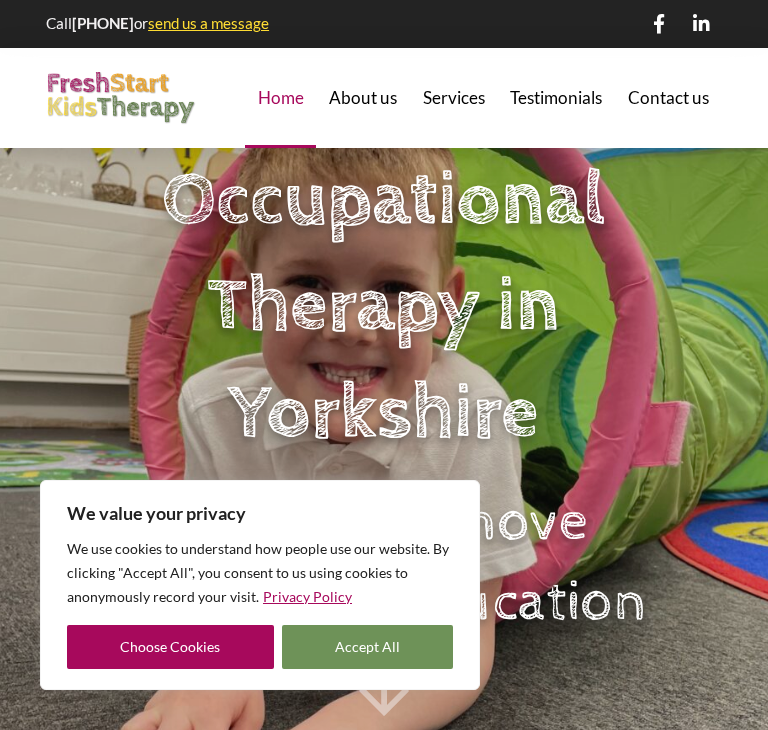click on "Accept All" at bounding box center [368, 647] 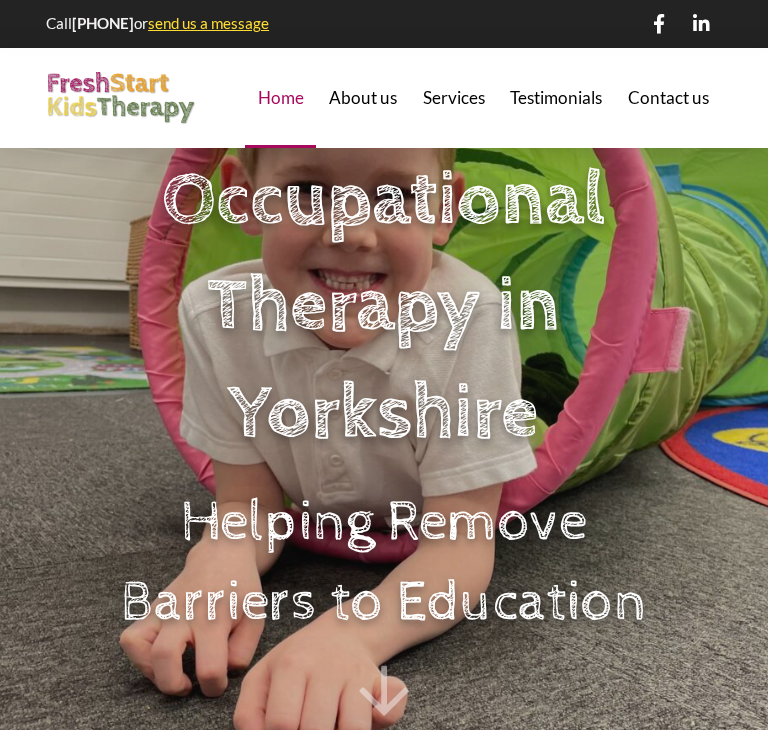 scroll, scrollTop: 0, scrollLeft: 0, axis: both 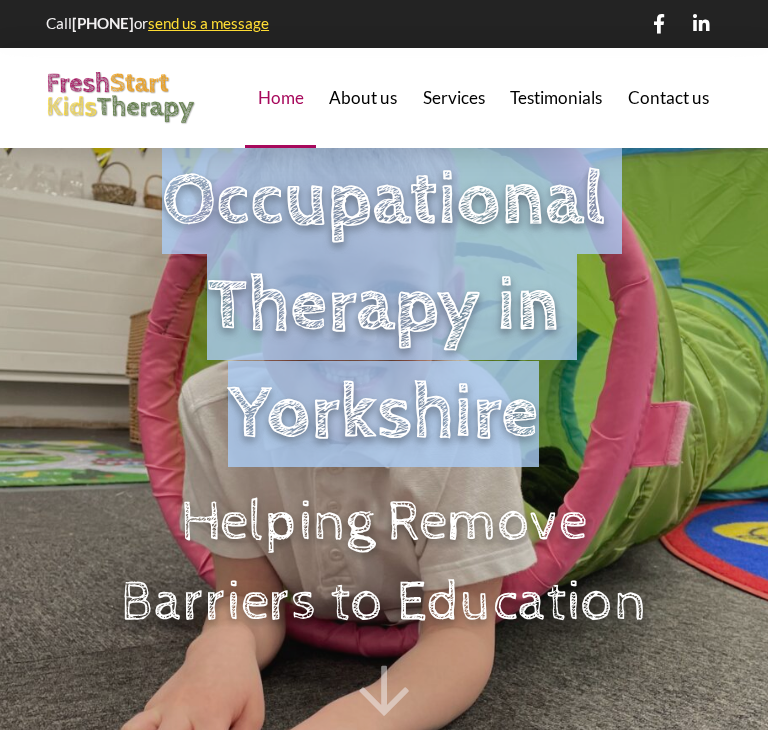 click on "Occupational Therapy in Yorkshire" at bounding box center (384, 307) 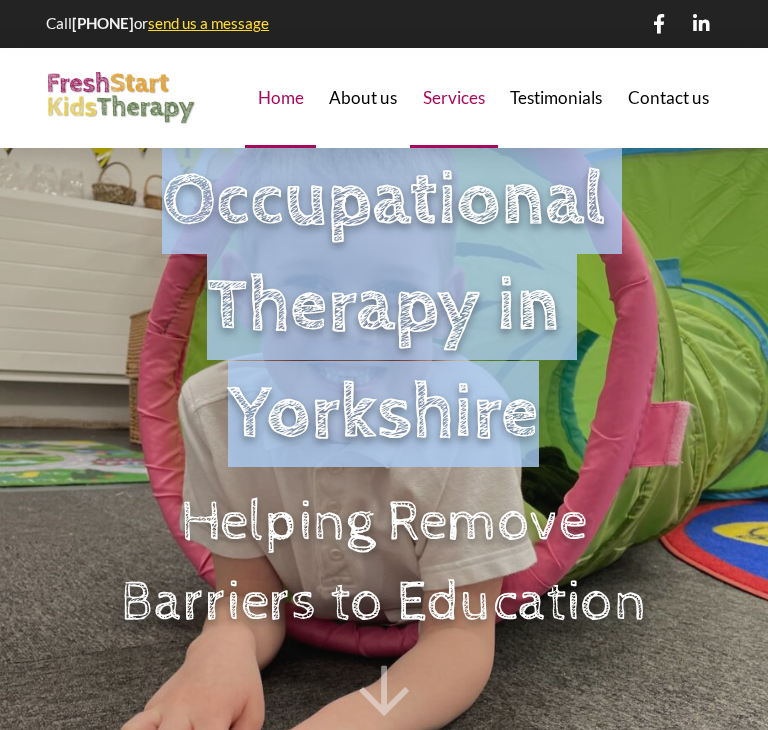 click on "Services" at bounding box center [454, 98] 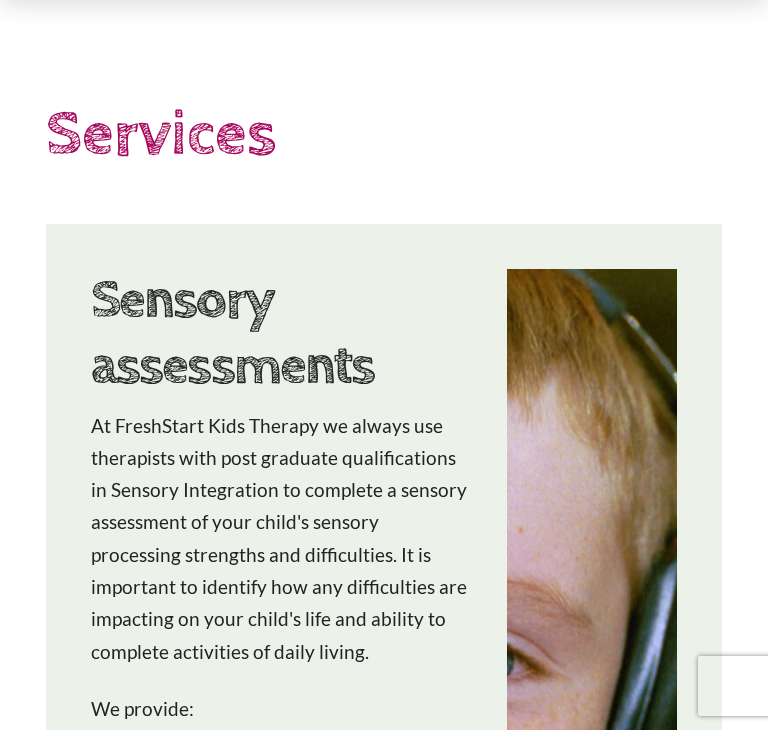 scroll, scrollTop: 0, scrollLeft: 0, axis: both 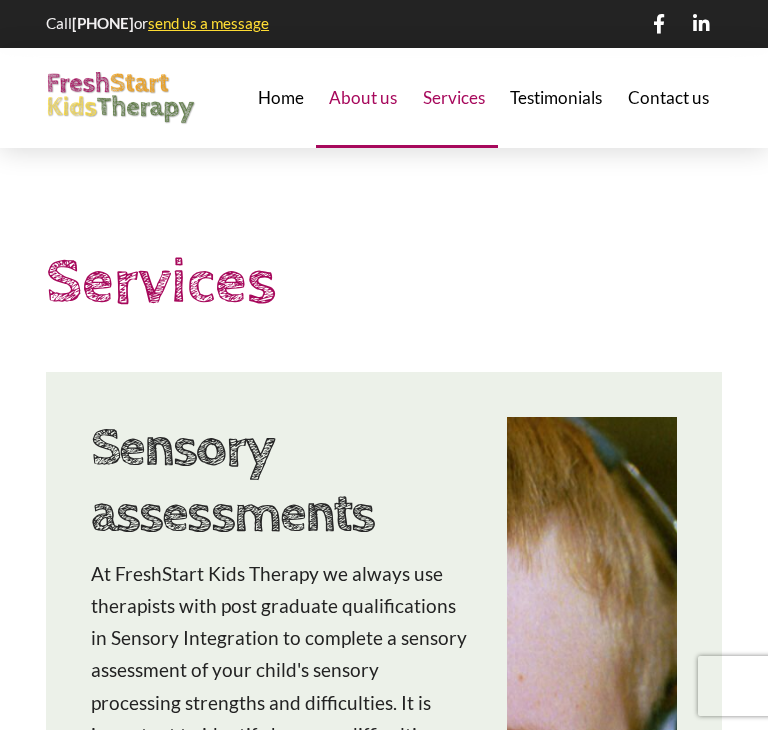 click on "About us" at bounding box center [363, 97] 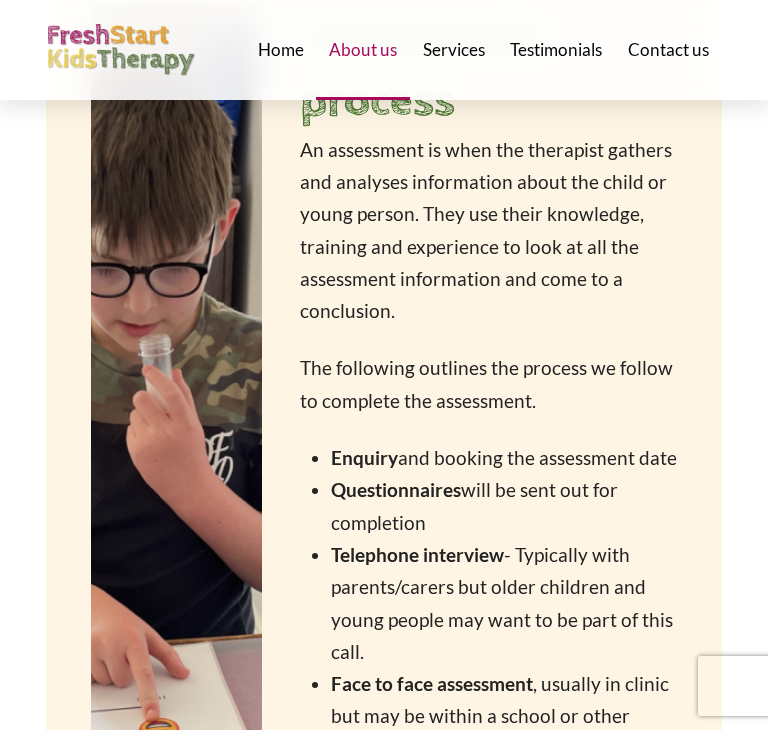 scroll, scrollTop: 1768, scrollLeft: 0, axis: vertical 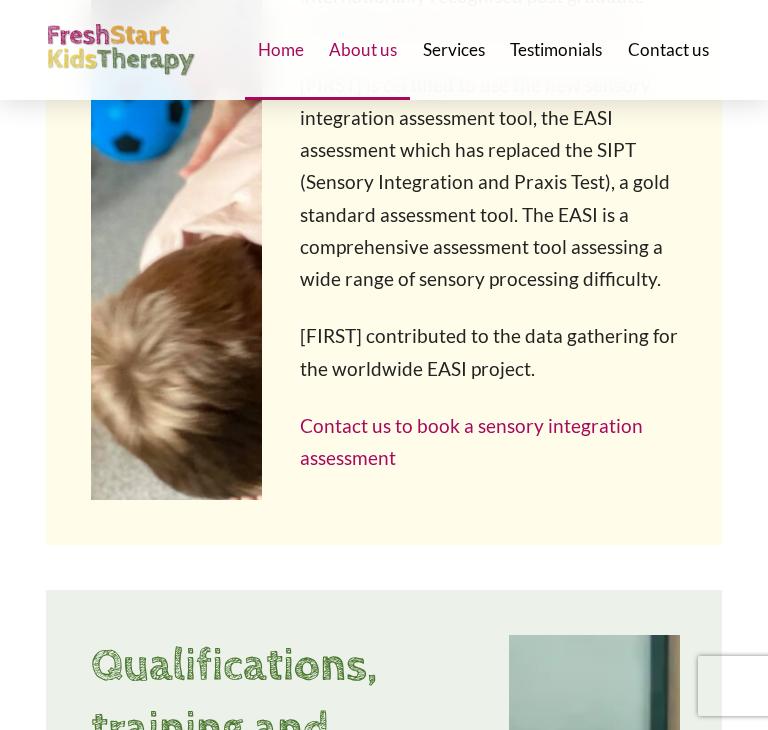 click on "Home" at bounding box center (281, 49) 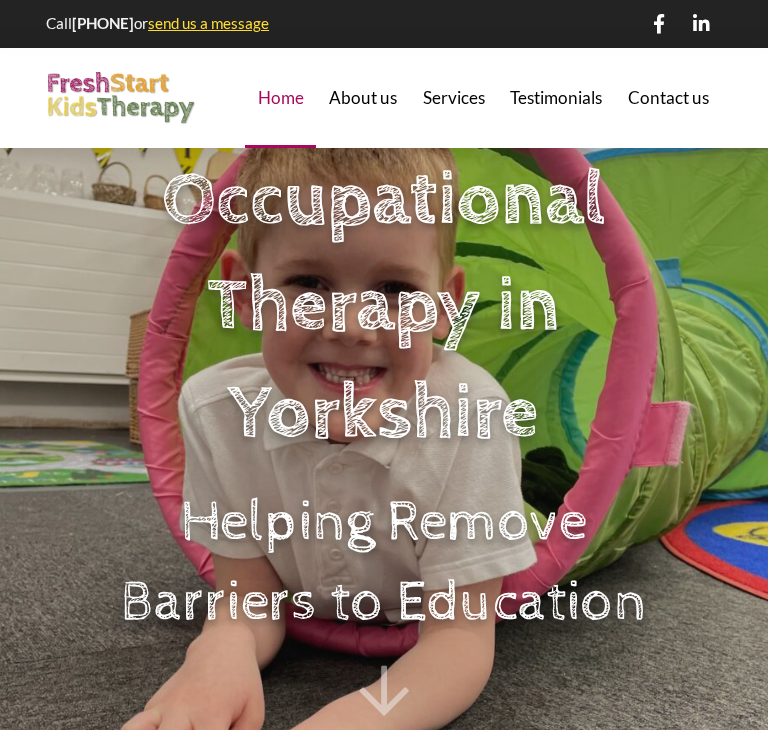 scroll, scrollTop: 0, scrollLeft: 0, axis: both 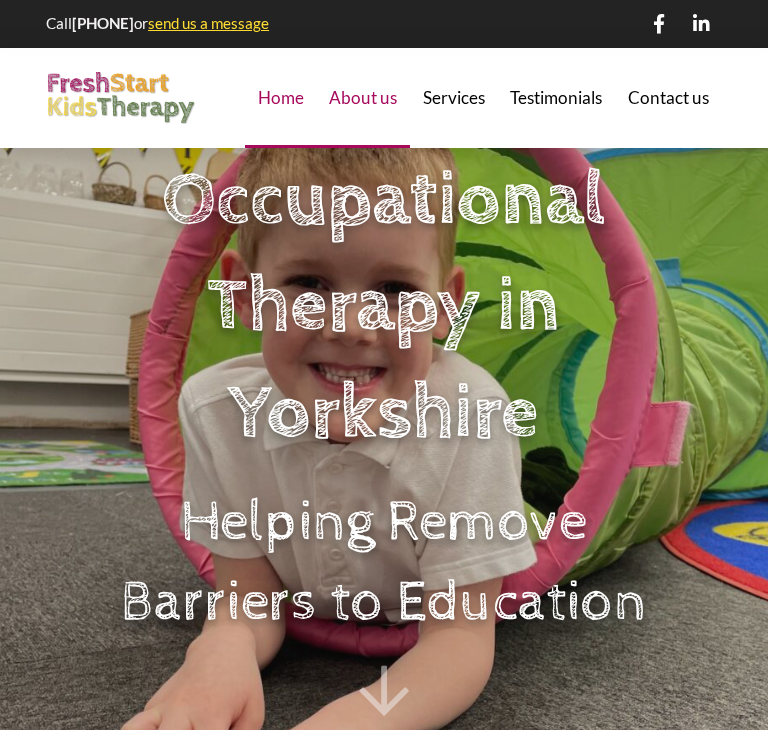 click on "About us" at bounding box center (363, 98) 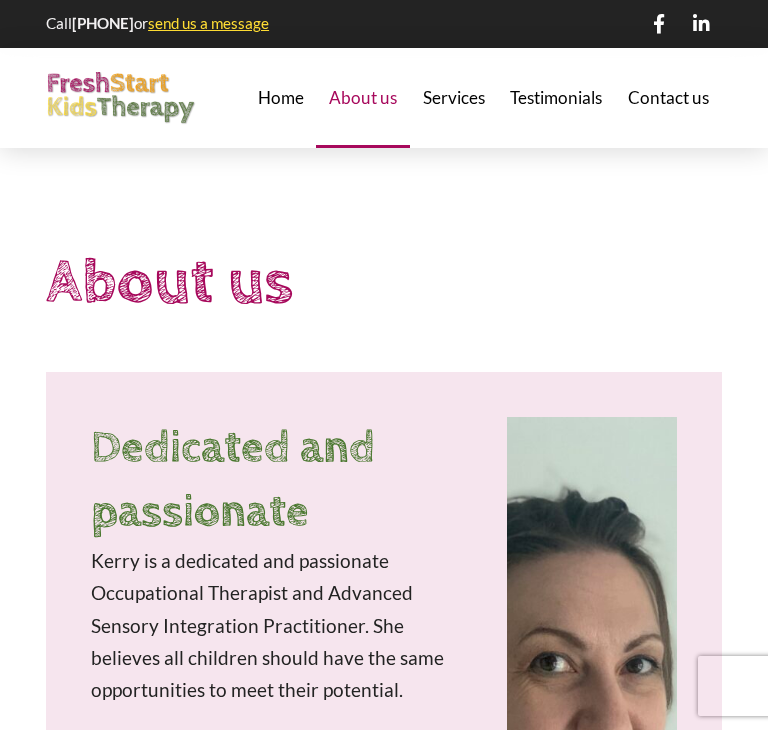 scroll, scrollTop: 0, scrollLeft: 0, axis: both 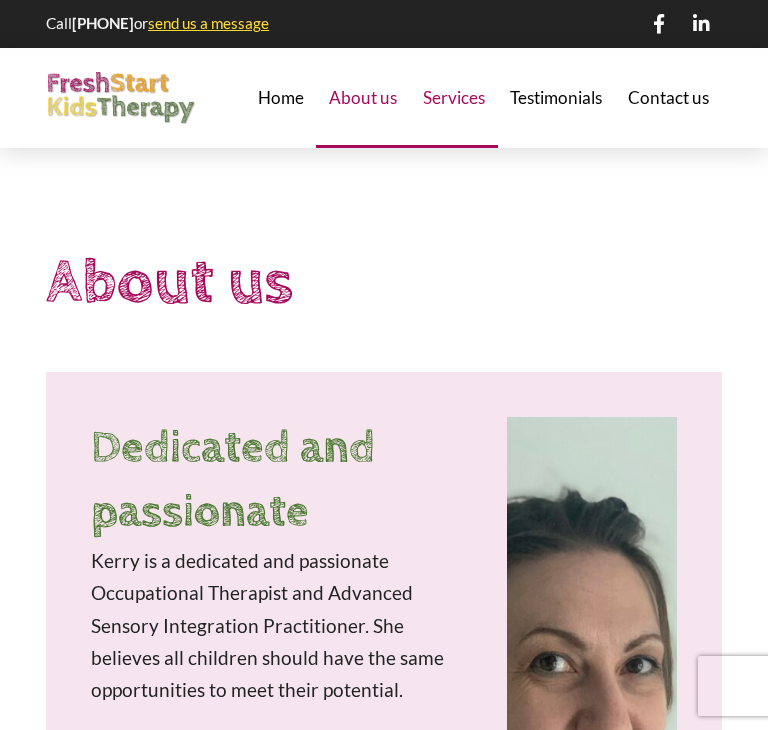 click on "Services" at bounding box center (454, 98) 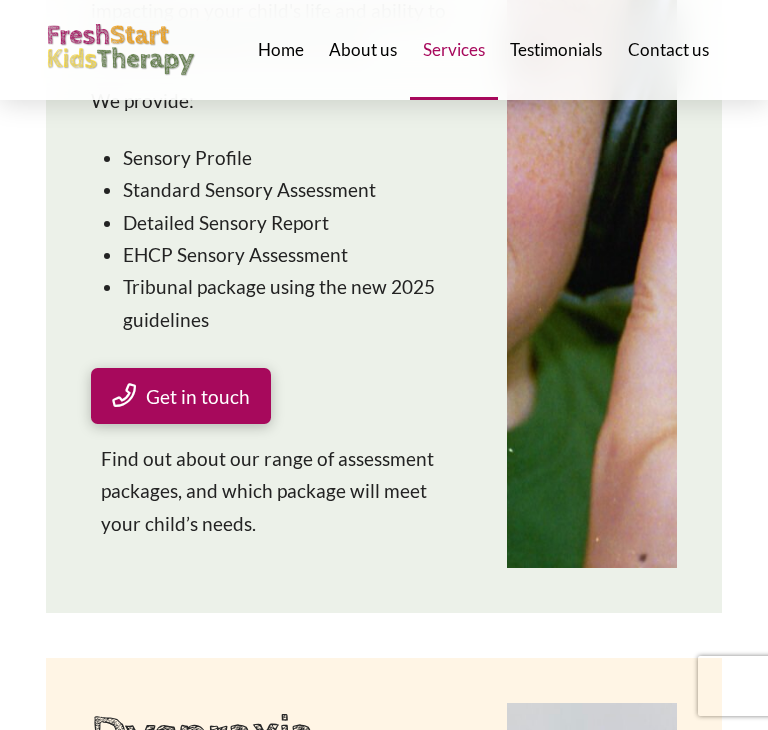 scroll, scrollTop: 742, scrollLeft: 0, axis: vertical 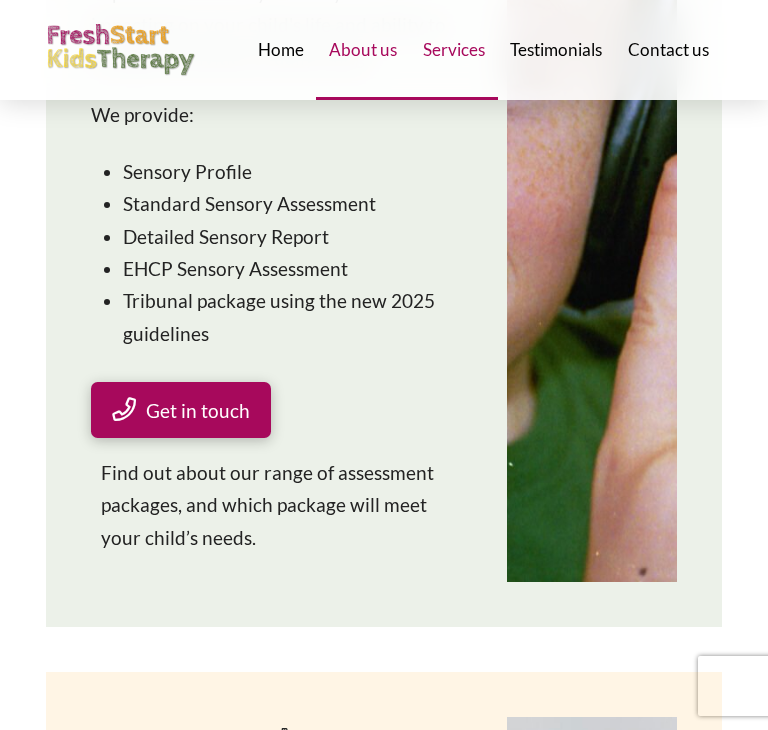 click on "About us" at bounding box center [363, 50] 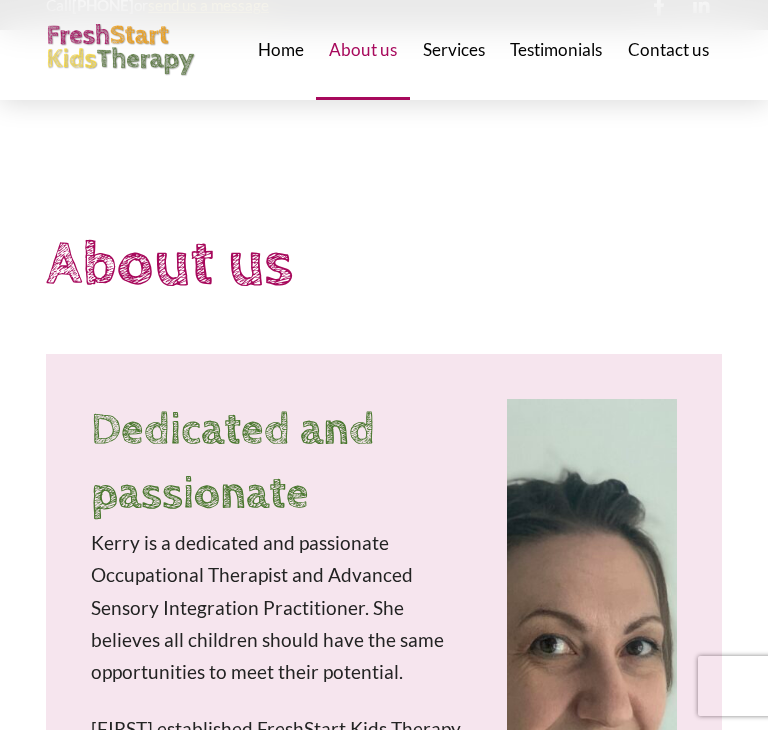 scroll, scrollTop: 0, scrollLeft: 0, axis: both 